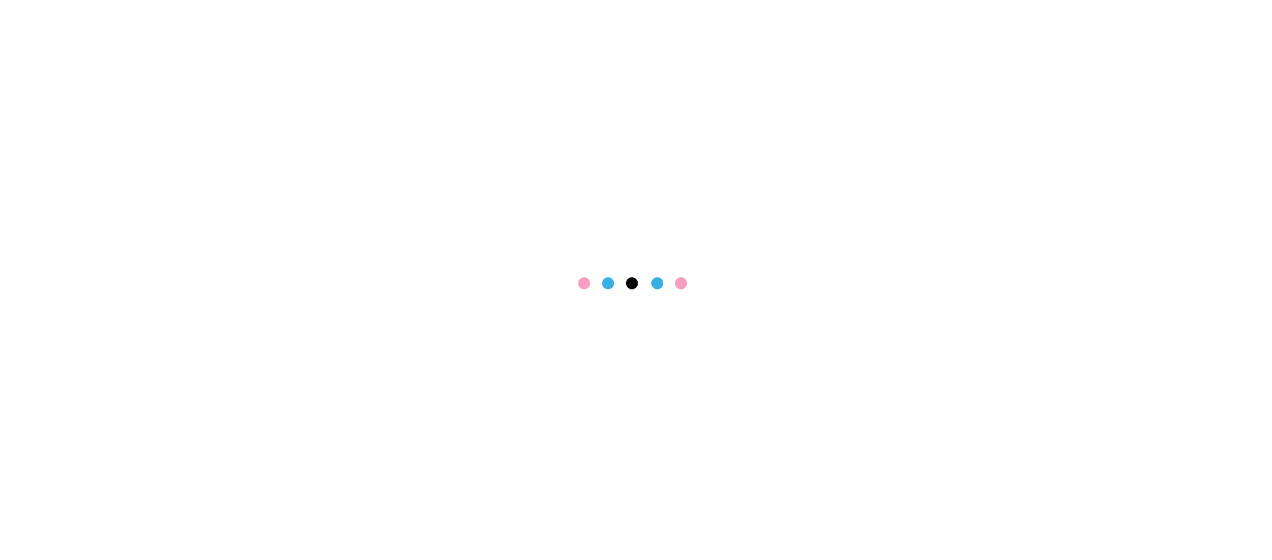 scroll, scrollTop: 0, scrollLeft: 0, axis: both 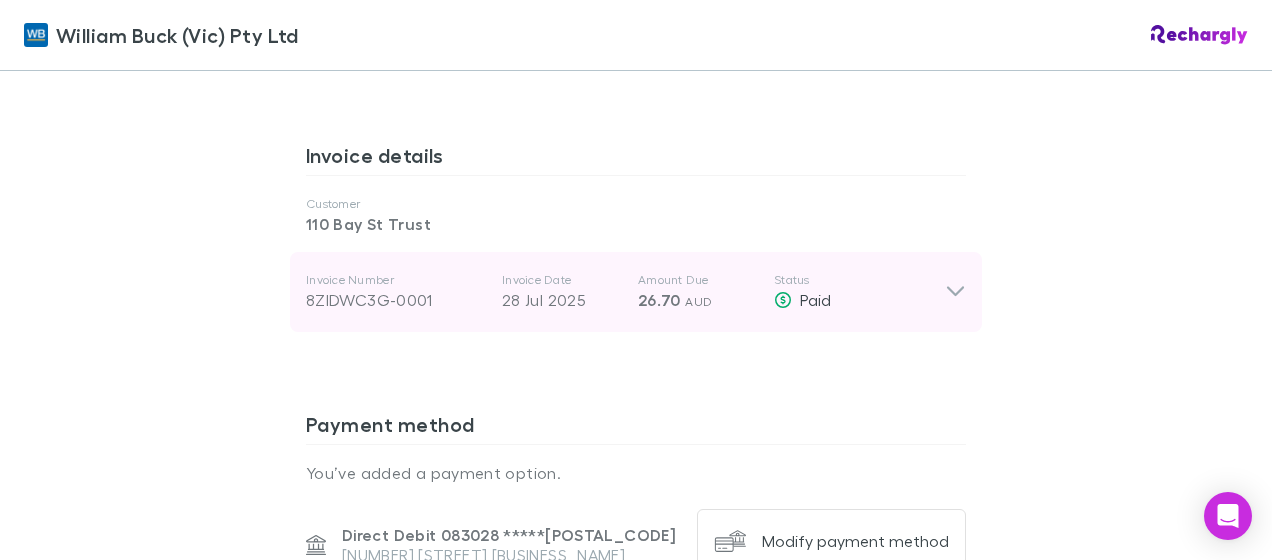 click 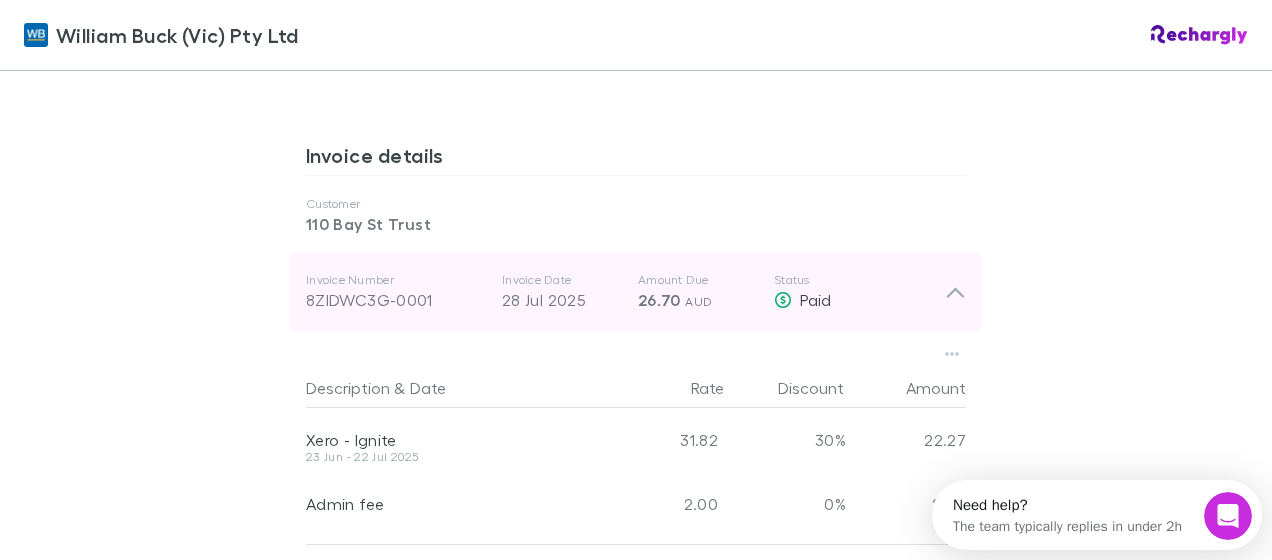 scroll, scrollTop: 0, scrollLeft: 0, axis: both 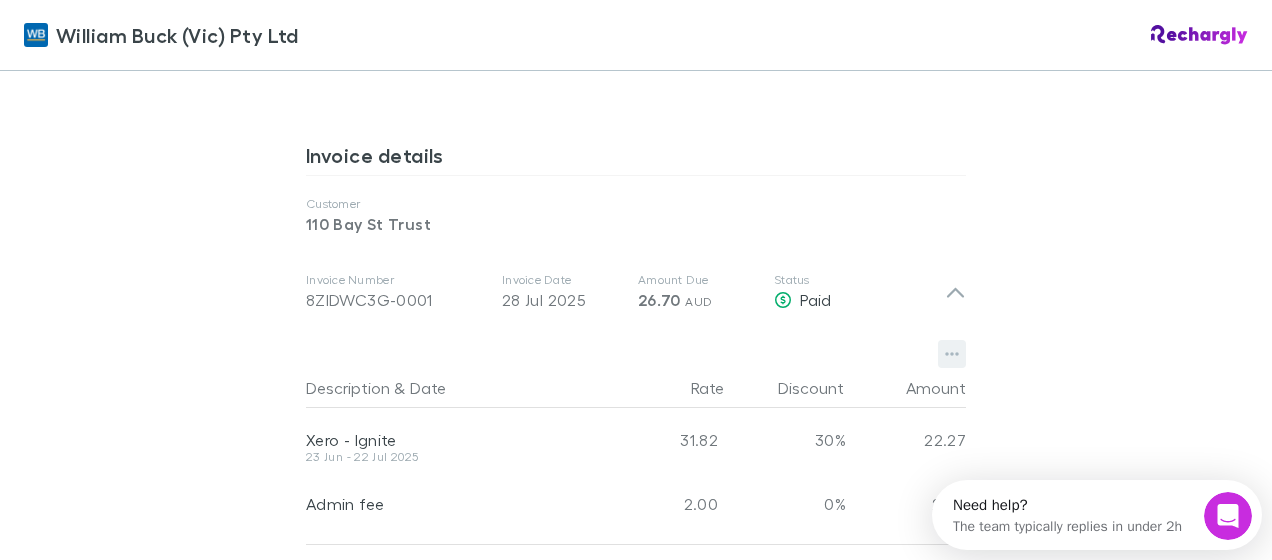 click 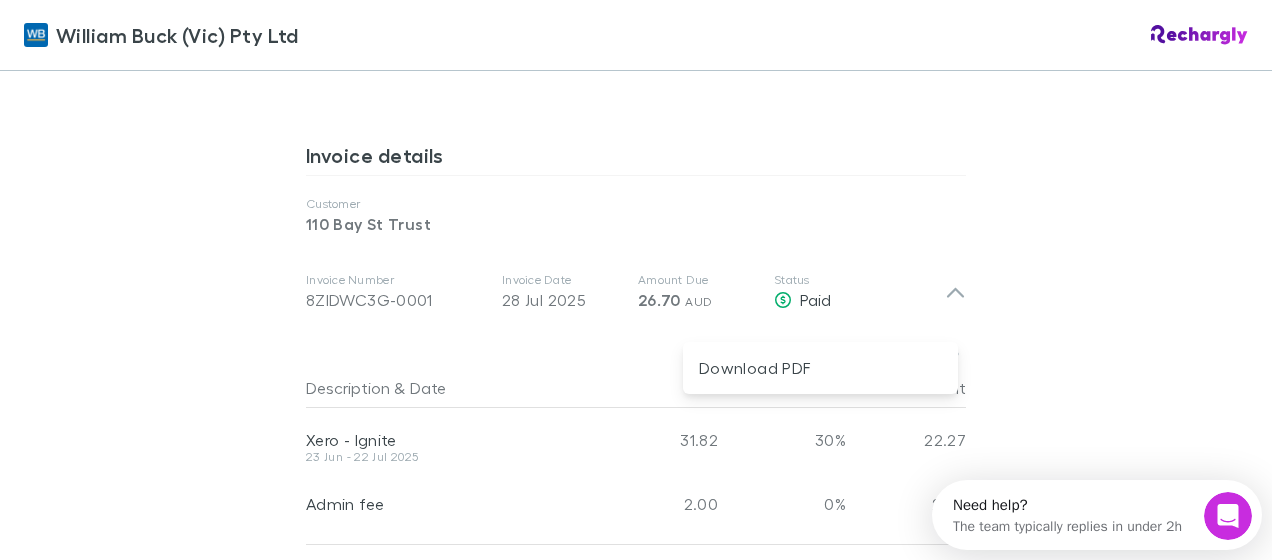 click at bounding box center [636, 280] 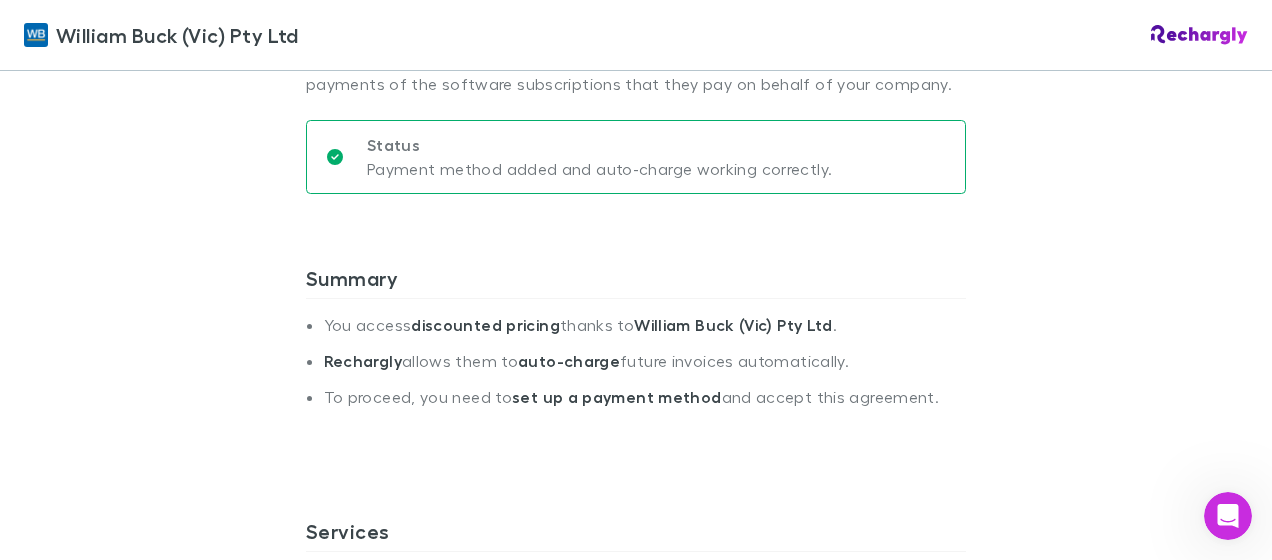 scroll, scrollTop: 274, scrollLeft: 0, axis: vertical 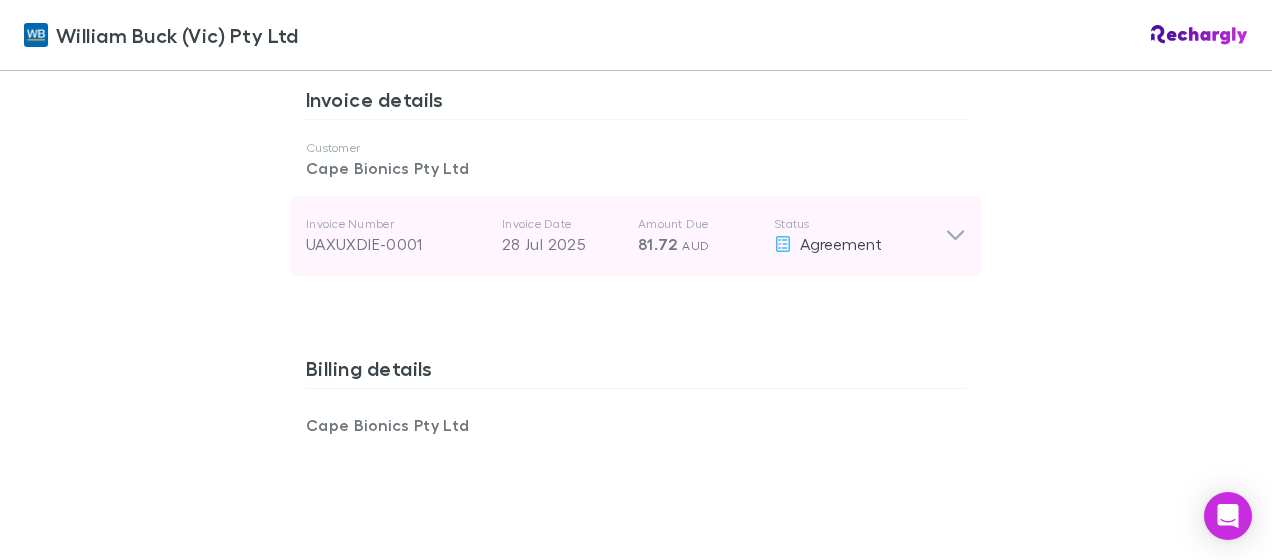 click 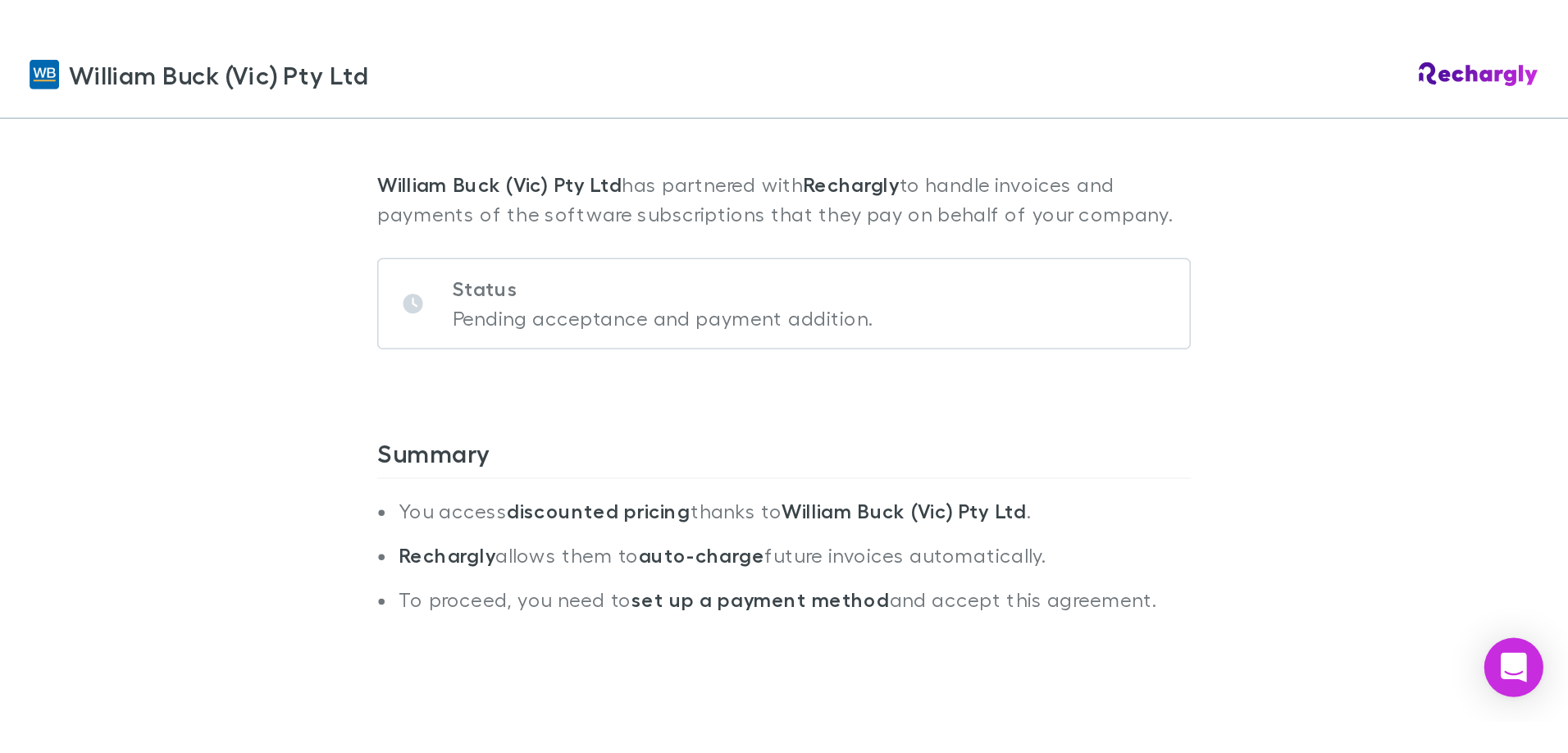 scroll, scrollTop: 0, scrollLeft: 0, axis: both 